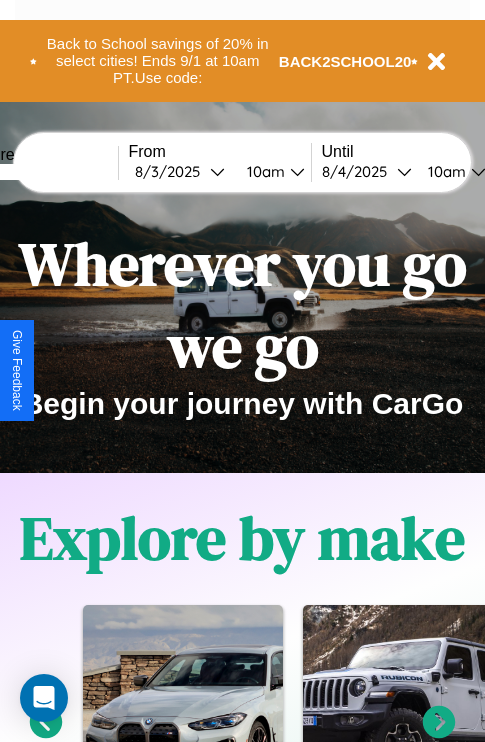 scroll, scrollTop: 308, scrollLeft: 0, axis: vertical 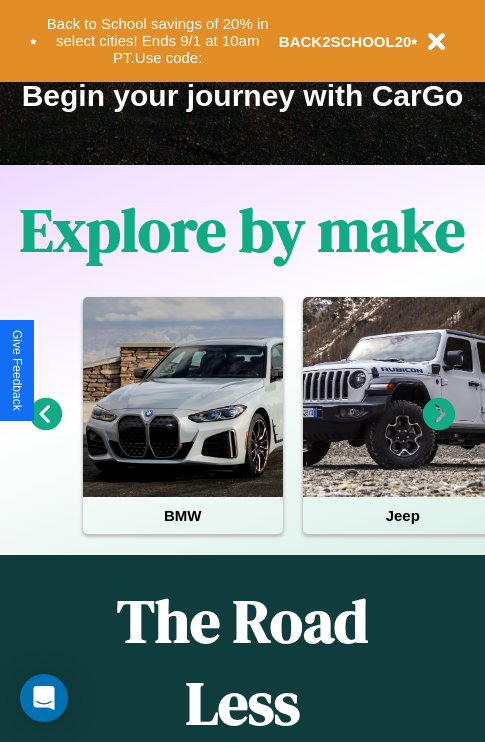 click 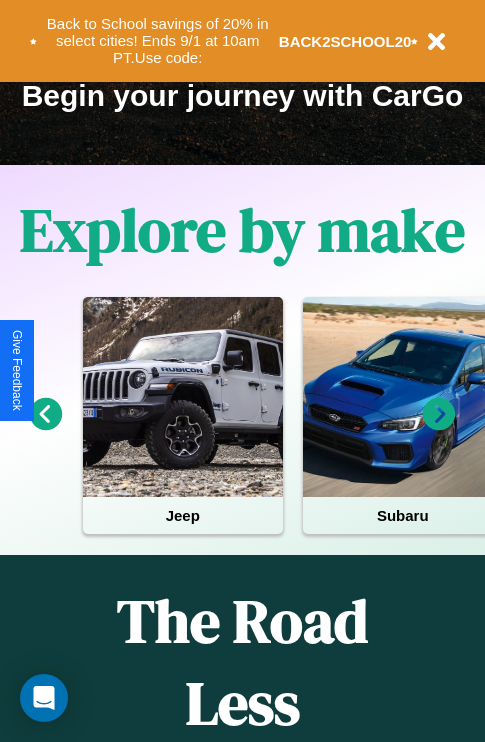 click 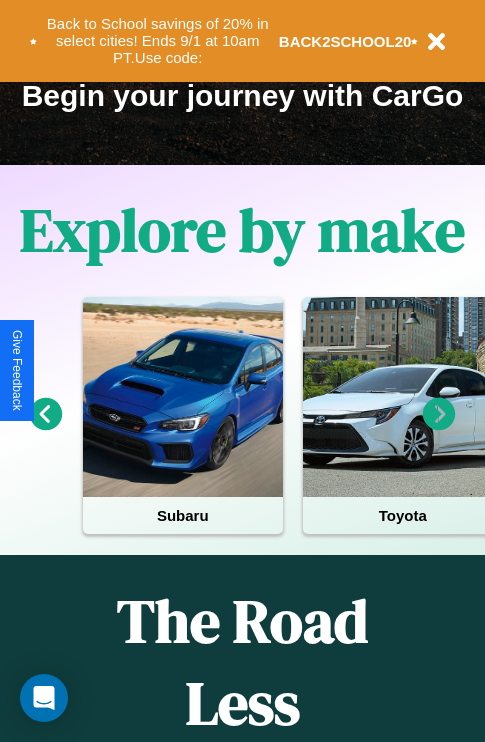 click 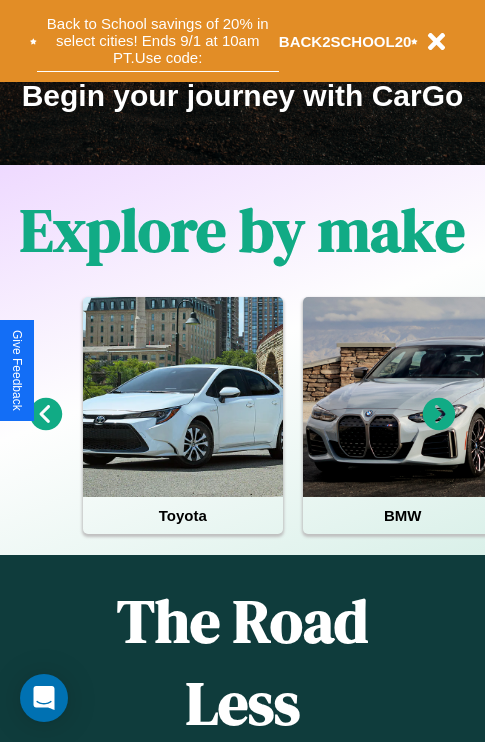 click on "Back to School savings of 20% in select cities! Ends 9/1 at 10am PT.  Use code:" at bounding box center [158, 41] 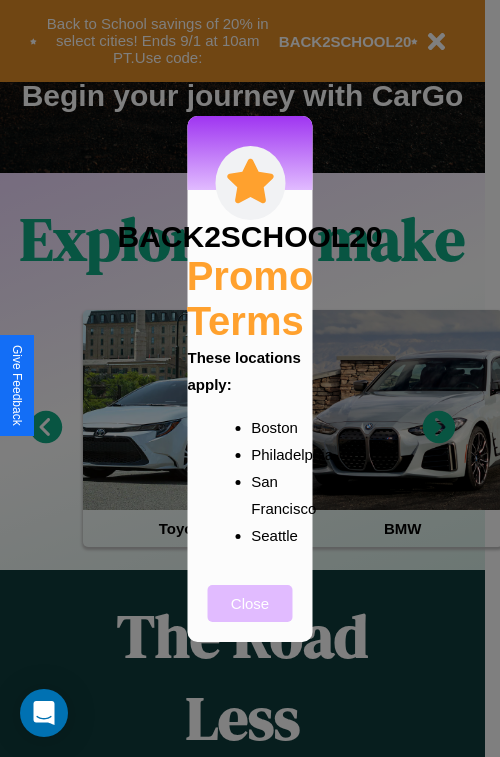 click on "Close" at bounding box center (250, 603) 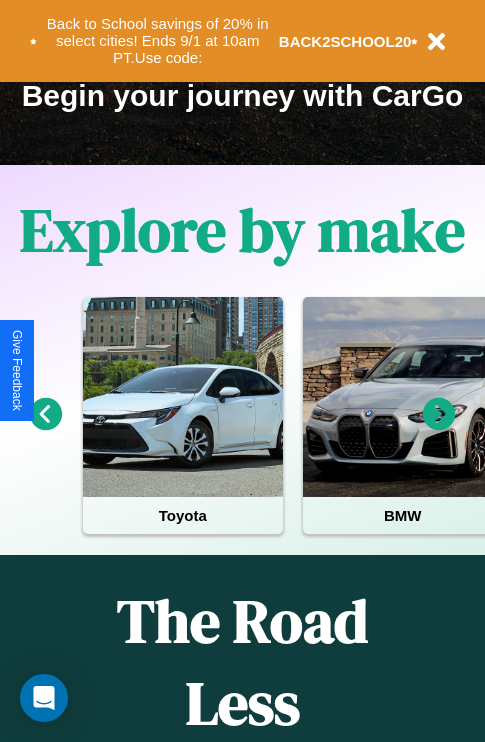 click 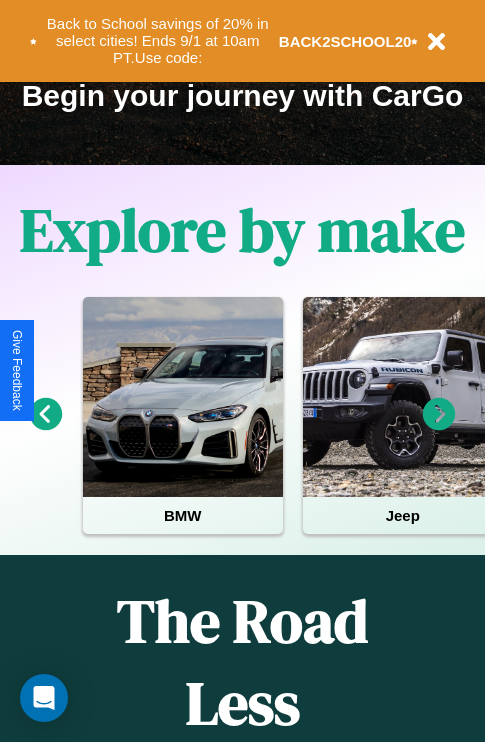 click 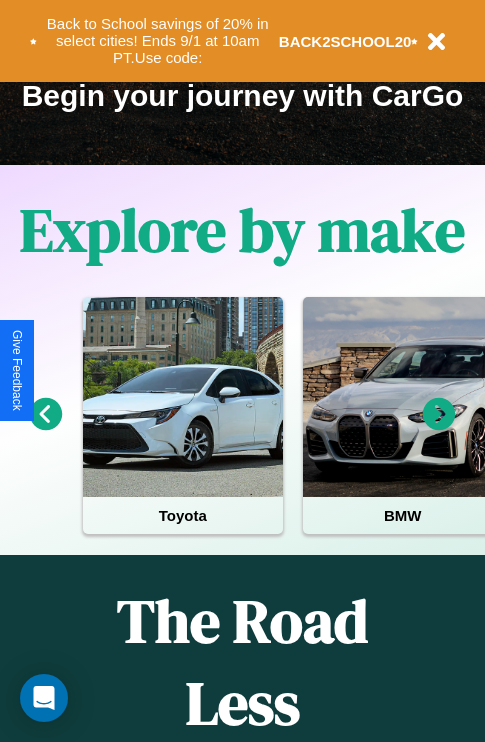 click 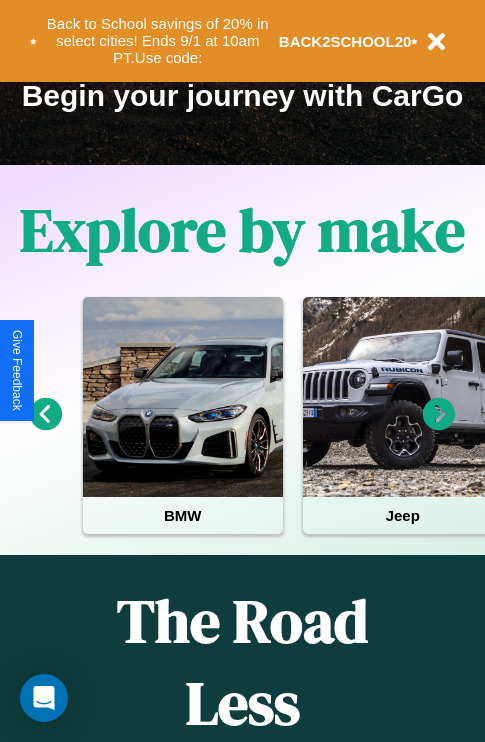 click 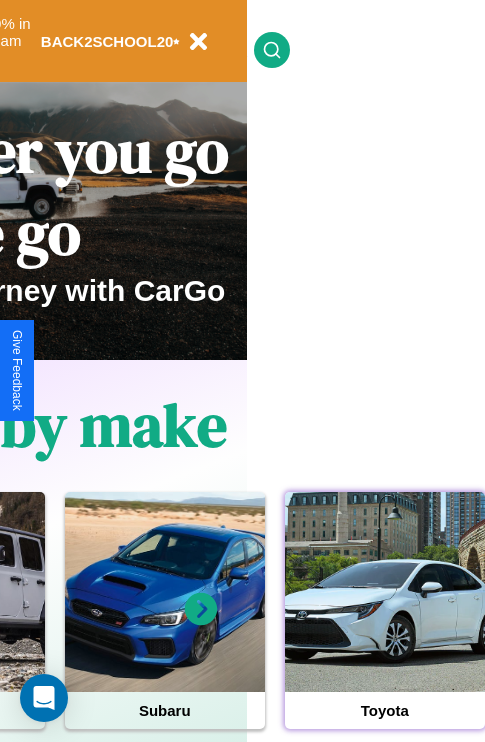 click at bounding box center (385, 592) 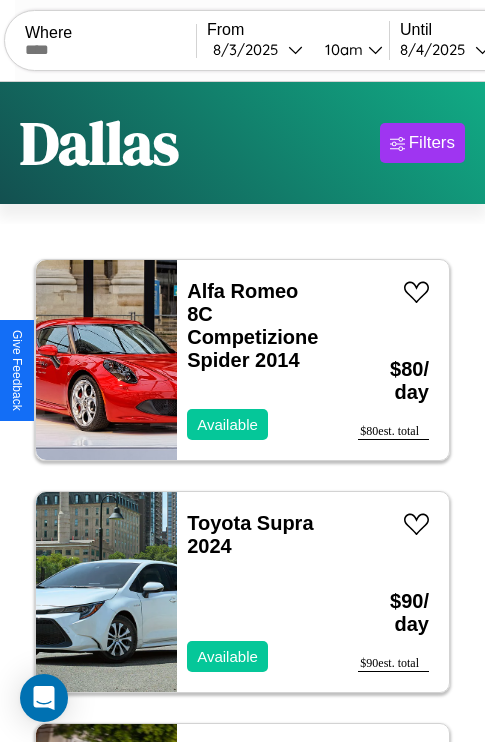 scroll, scrollTop: 95, scrollLeft: 0, axis: vertical 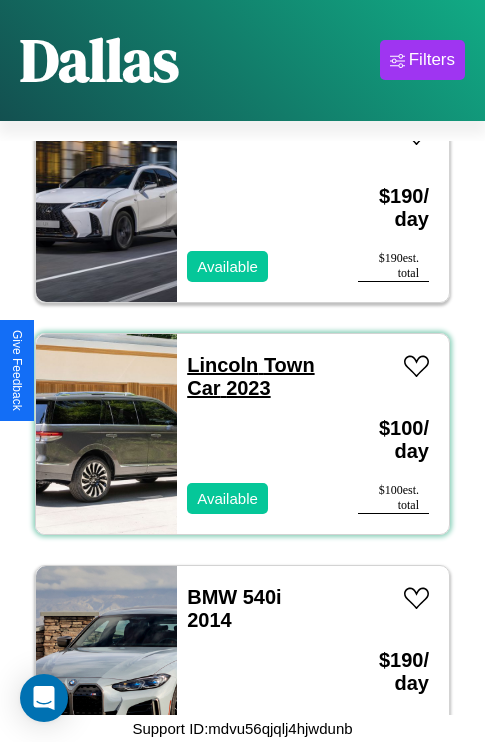click on "Lincoln   Town Car   2023" at bounding box center (250, 376) 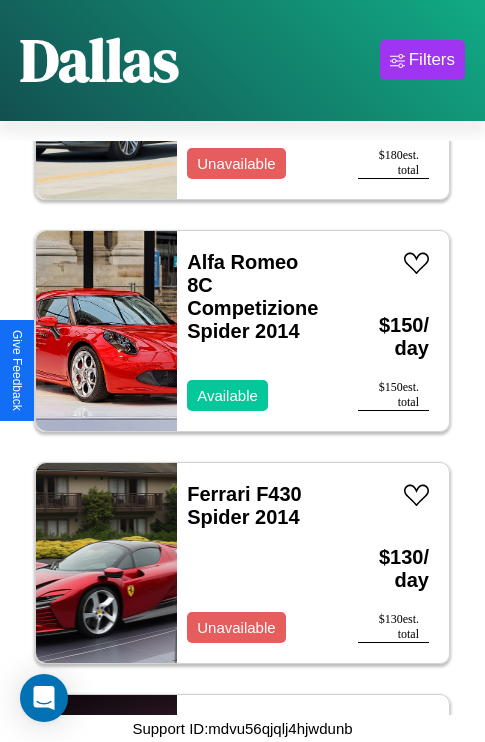 scroll, scrollTop: 20955, scrollLeft: 0, axis: vertical 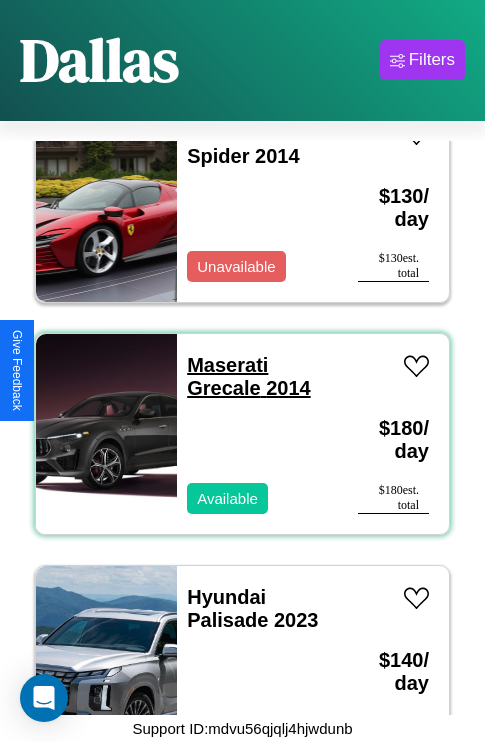 click on "Maserati   Grecale   2014" at bounding box center (248, 376) 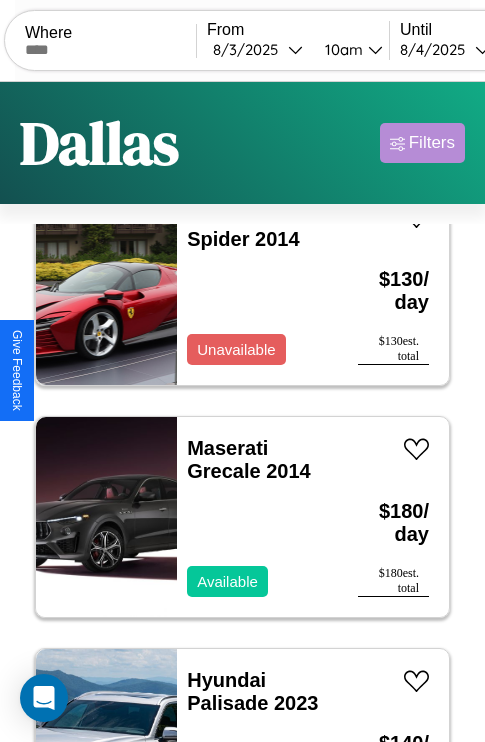 click on "Filters" at bounding box center (432, 143) 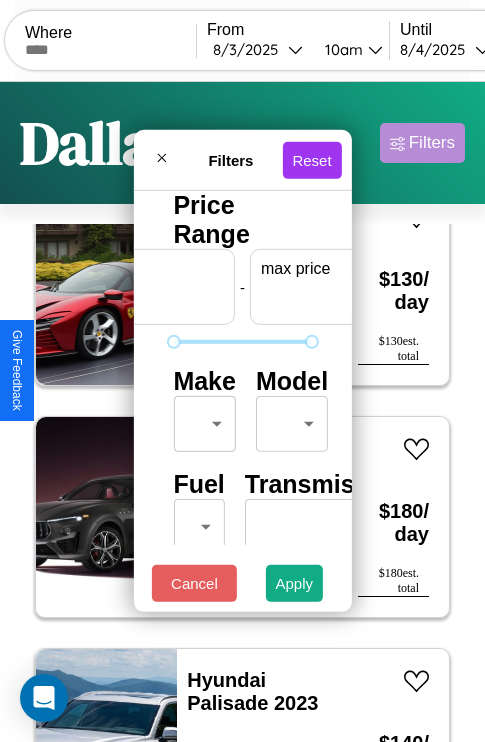 scroll, scrollTop: 0, scrollLeft: 124, axis: horizontal 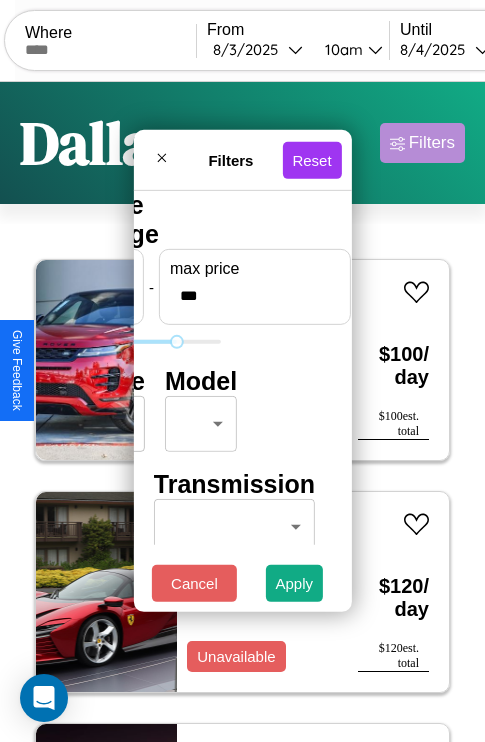 type on "***" 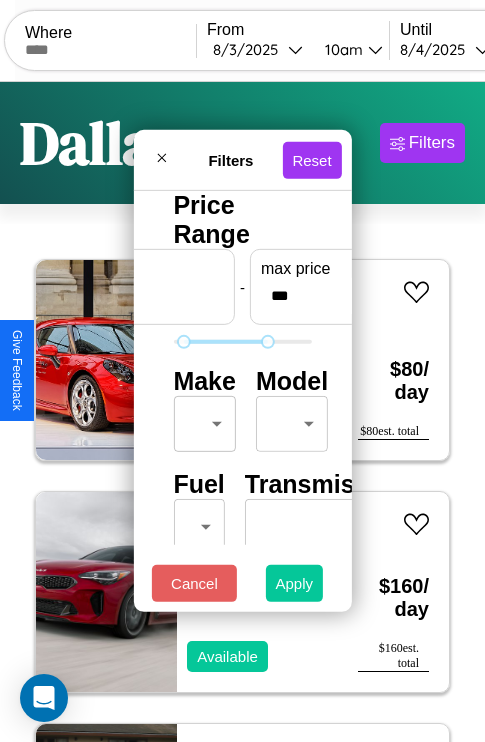 type on "**" 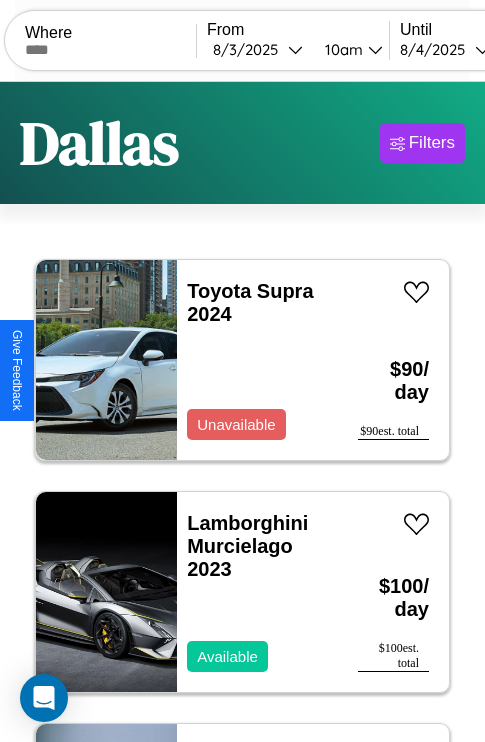 scroll, scrollTop: 95, scrollLeft: 0, axis: vertical 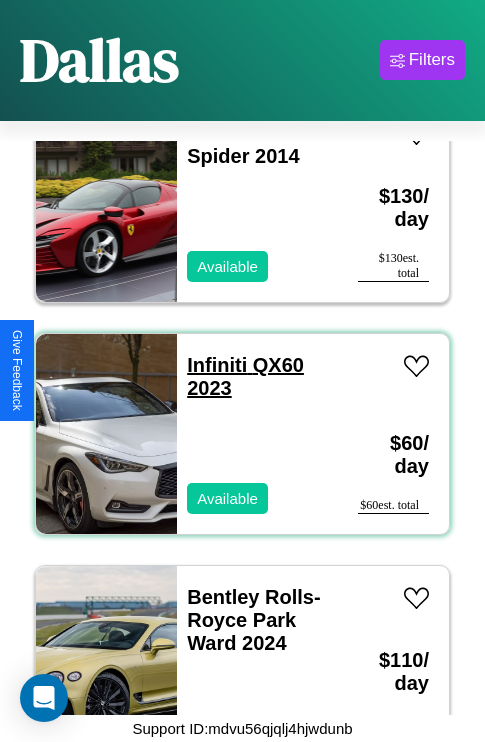 click on "Infiniti   QX60   2023" at bounding box center [245, 376] 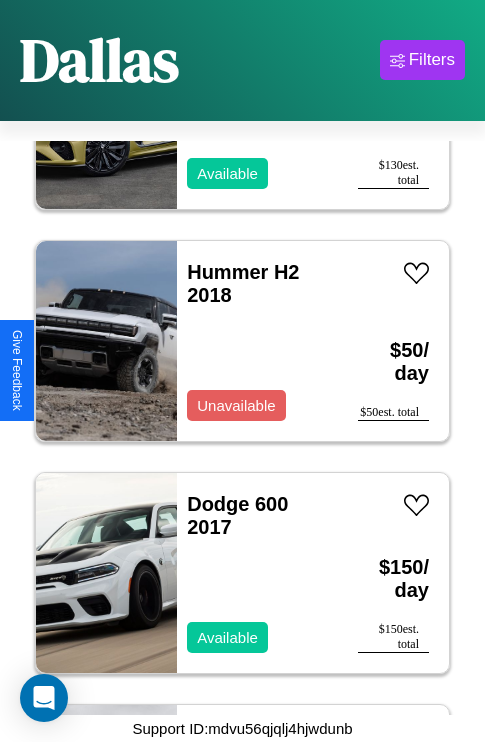 scroll, scrollTop: 18403, scrollLeft: 0, axis: vertical 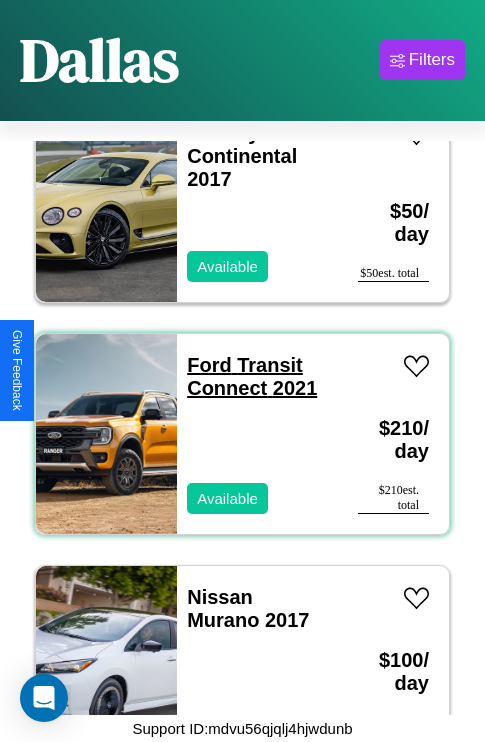 click on "Ford   Transit Connect   2021" at bounding box center [252, 376] 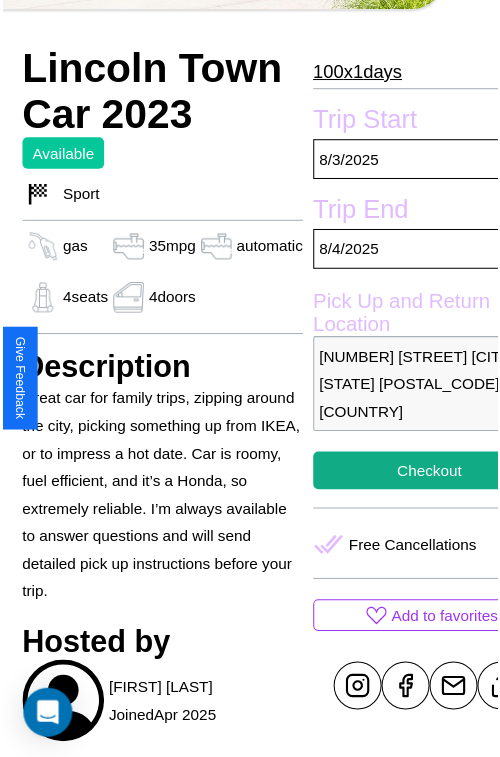 scroll, scrollTop: 574, scrollLeft: 84, axis: both 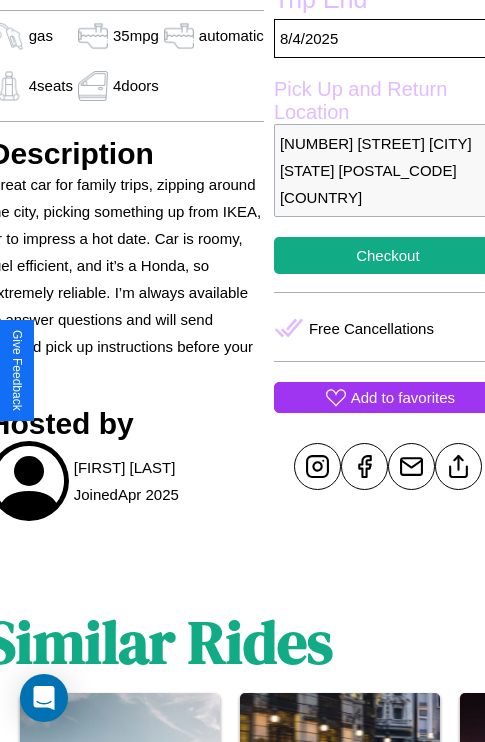 click on "Add to favorites" at bounding box center (403, 397) 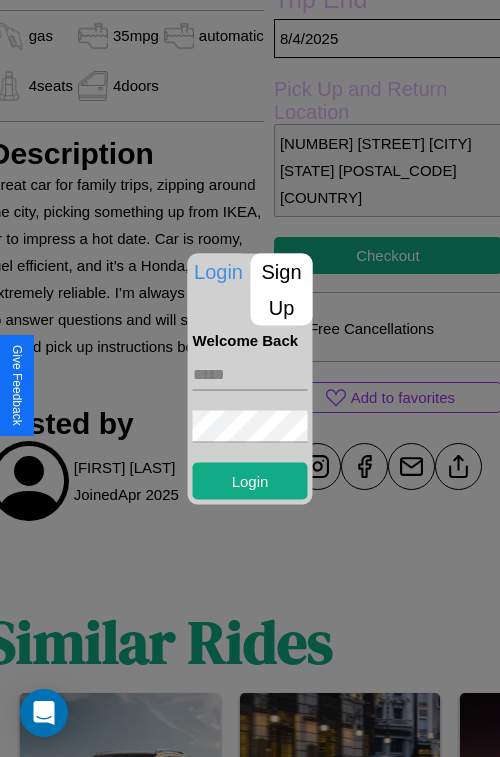 click on "Sign Up" at bounding box center (282, 289) 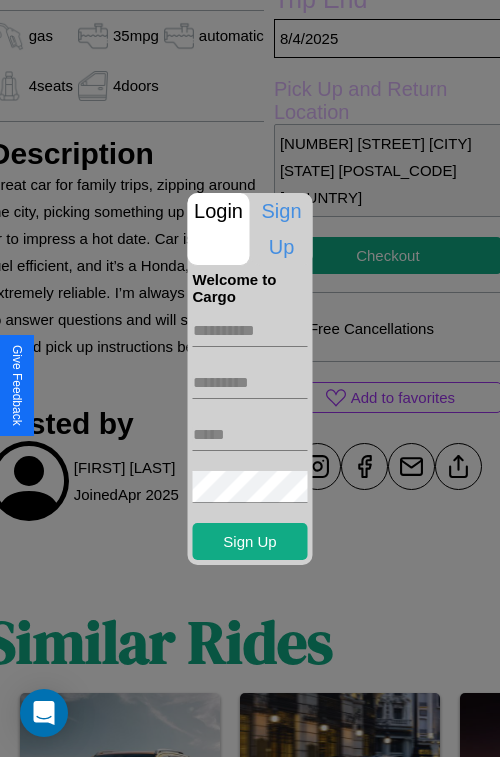 click at bounding box center (250, 331) 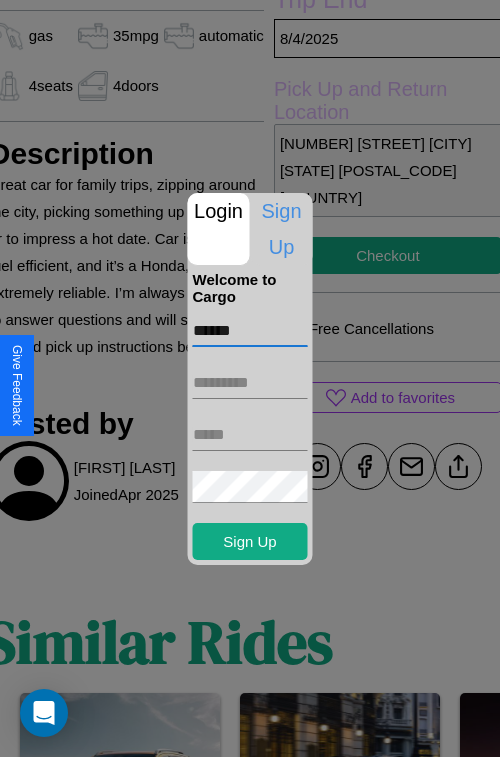type on "******" 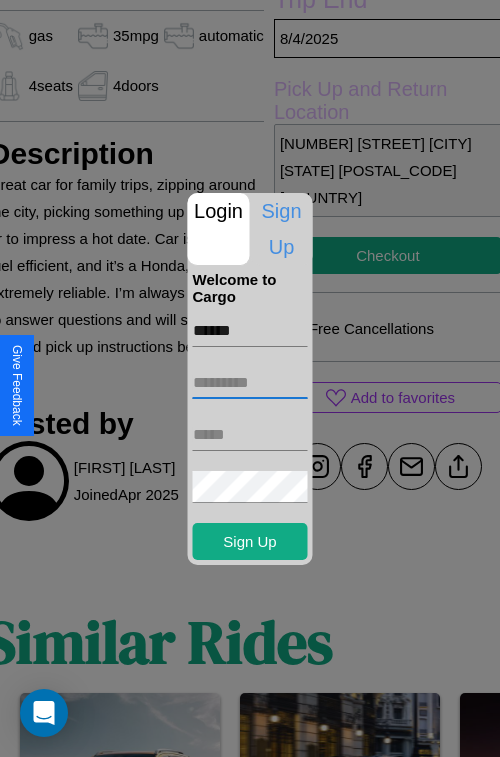 click at bounding box center [250, 383] 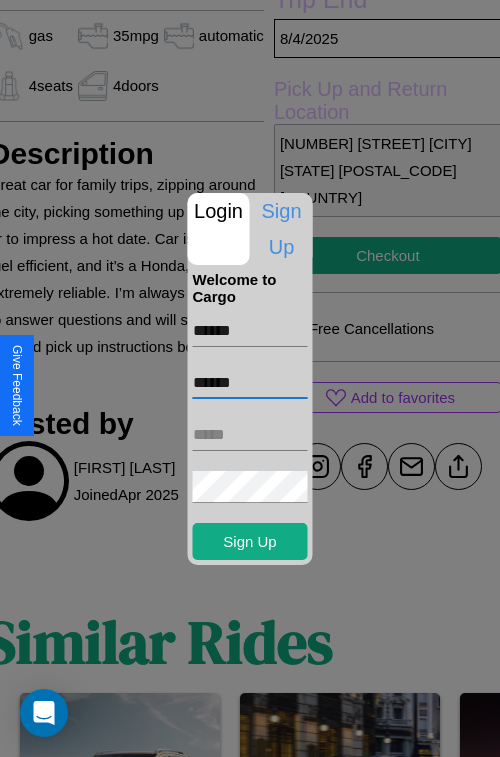 type on "******" 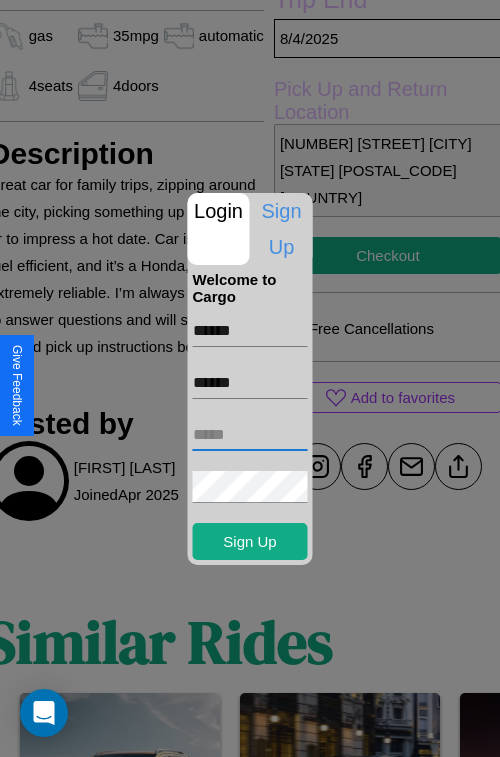 click at bounding box center (250, 435) 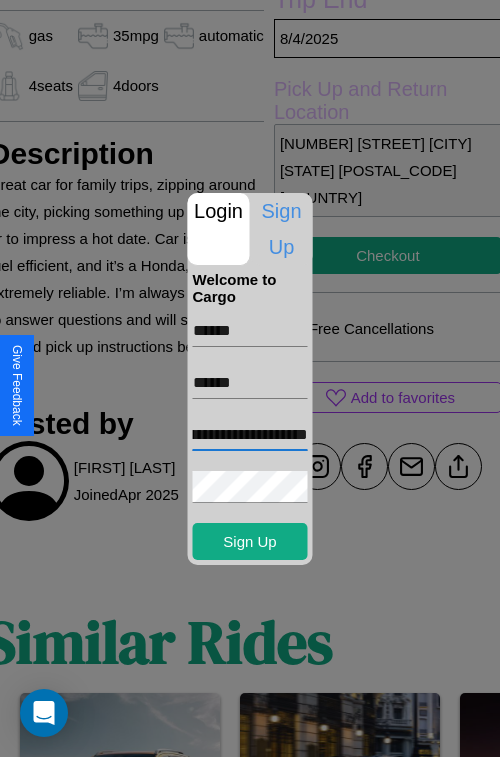 scroll, scrollTop: 0, scrollLeft: 77, axis: horizontal 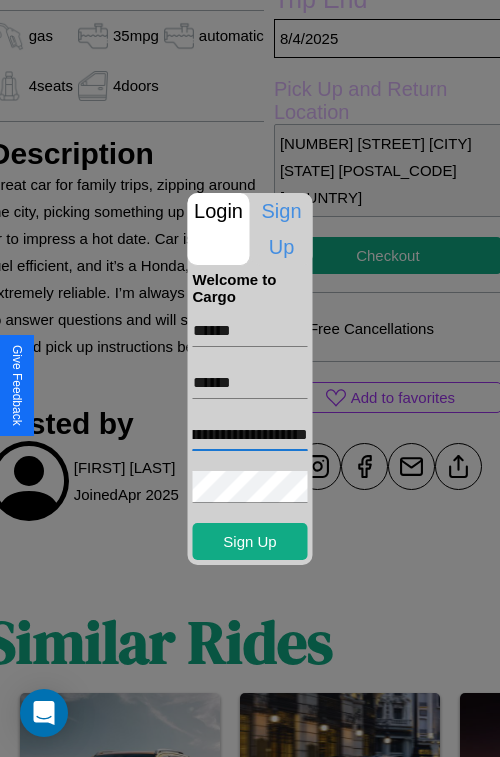 type on "**********" 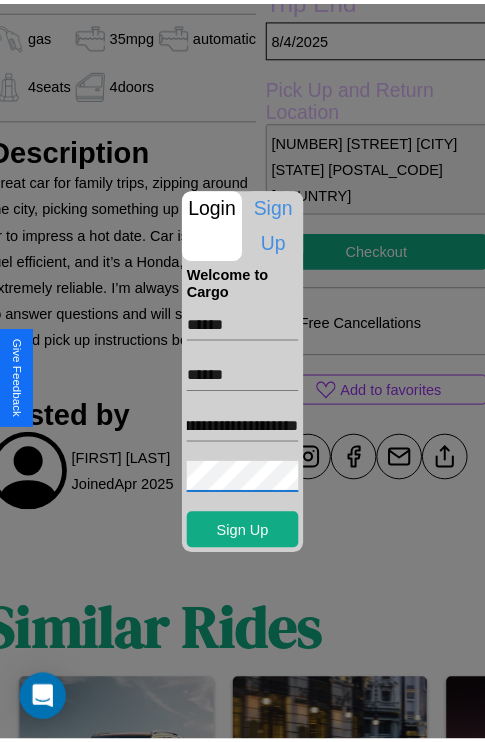scroll, scrollTop: 0, scrollLeft: 0, axis: both 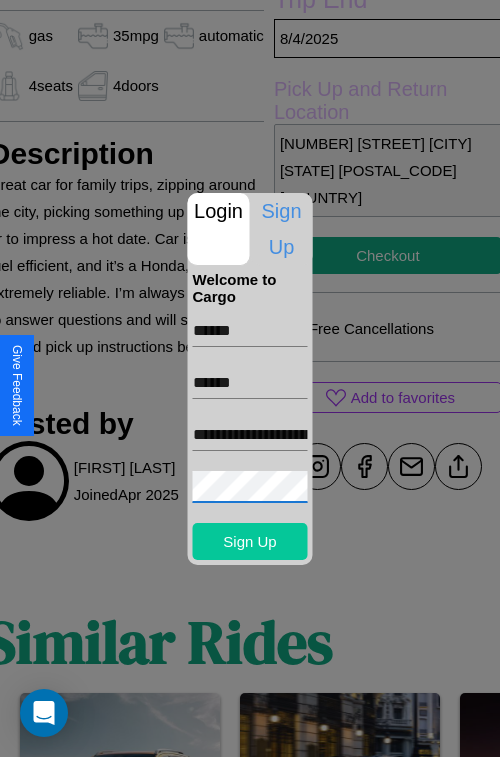 click on "Sign Up" at bounding box center [250, 541] 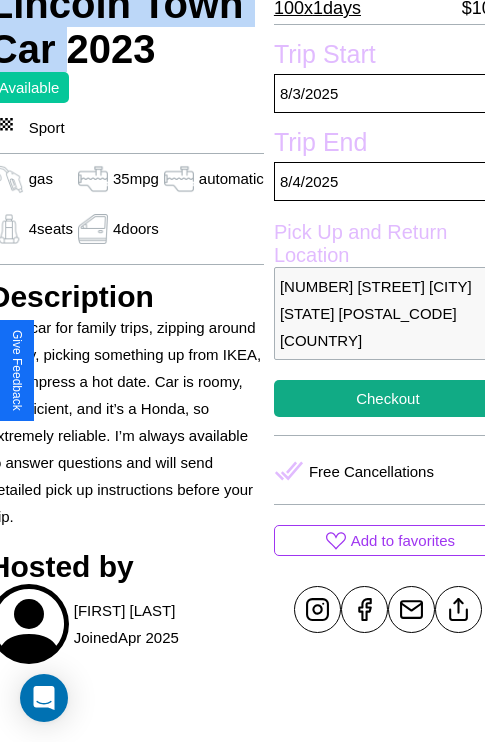 scroll, scrollTop: 432, scrollLeft: 84, axis: both 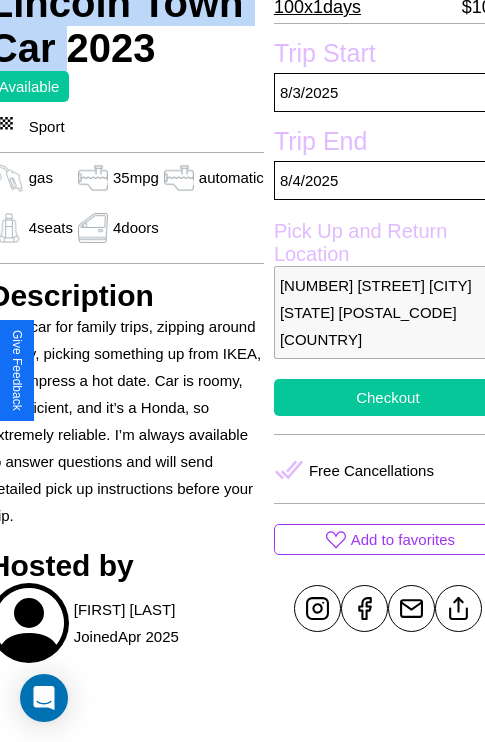 click on "Checkout" at bounding box center [388, 397] 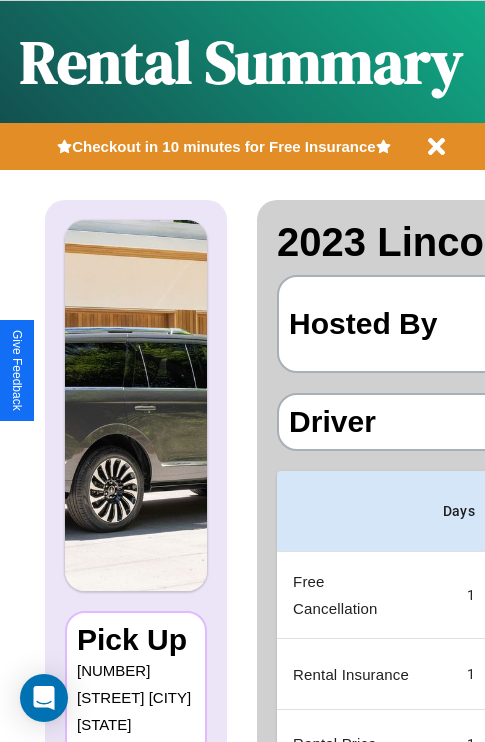 scroll, scrollTop: 0, scrollLeft: 378, axis: horizontal 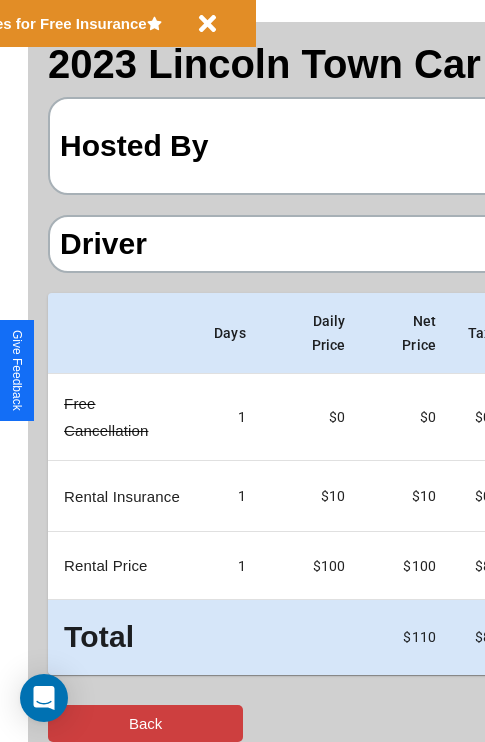 click on "Back" at bounding box center (145, 723) 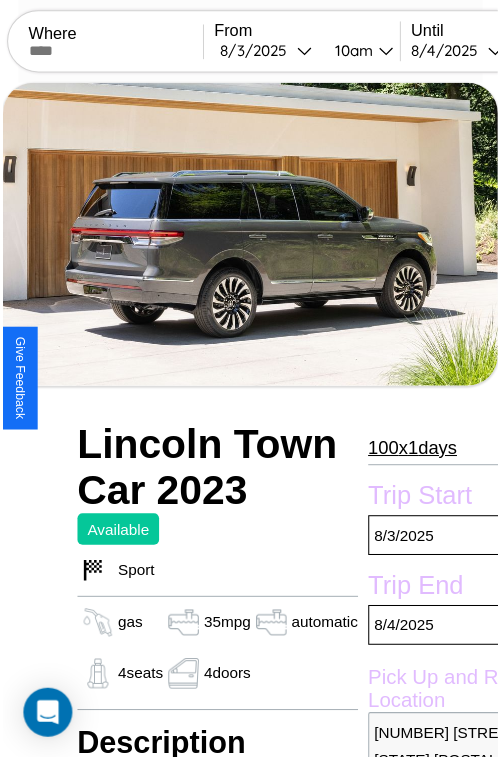 scroll, scrollTop: 154, scrollLeft: 84, axis: both 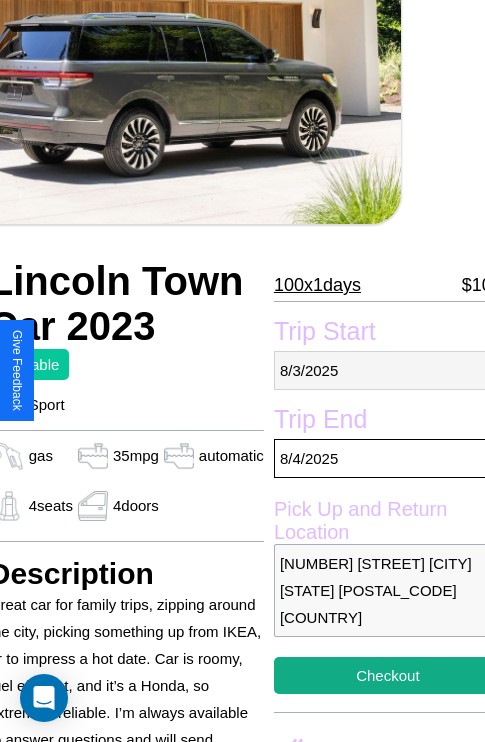 click on "8 / 3 / 2025" at bounding box center [388, 370] 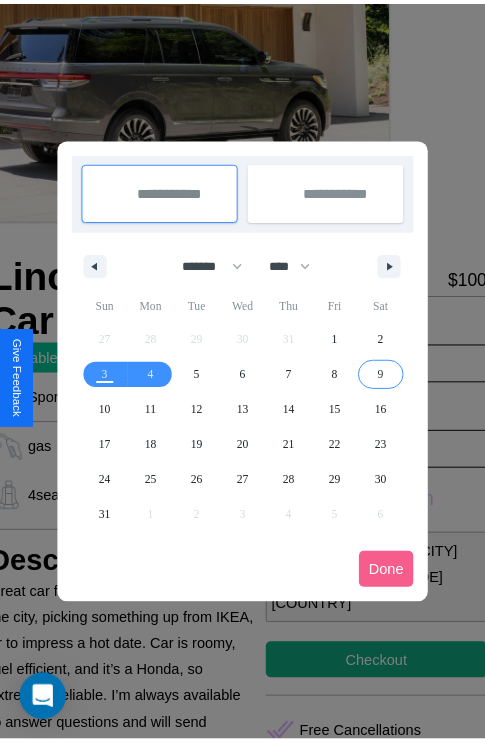 scroll, scrollTop: 0, scrollLeft: 84, axis: horizontal 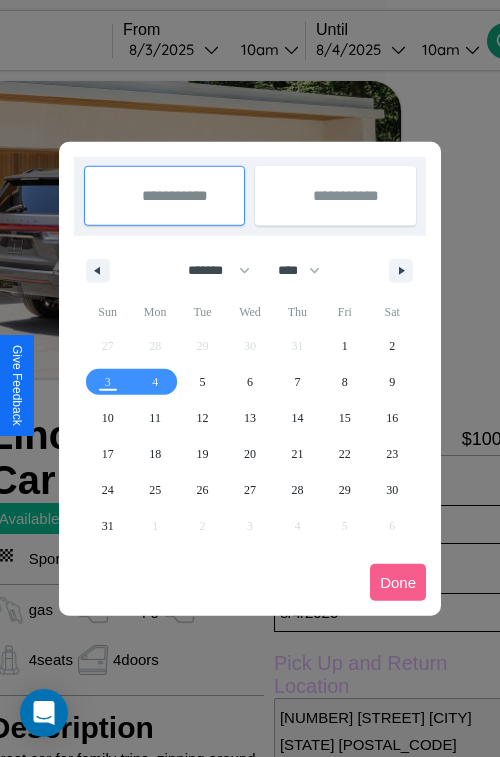 click at bounding box center [250, 378] 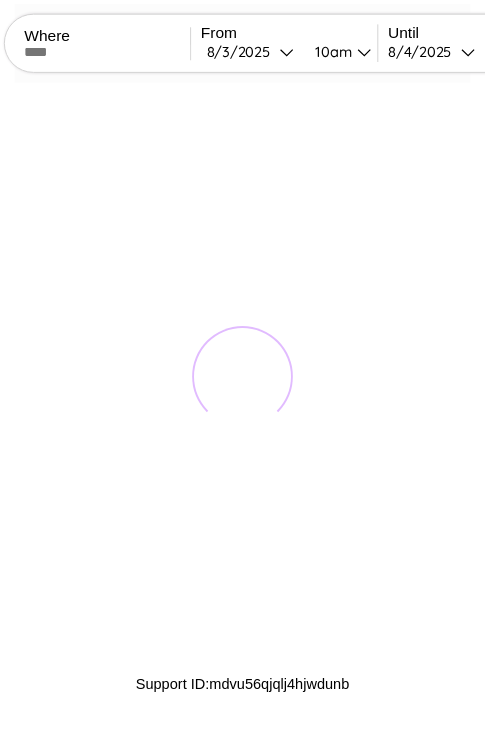 scroll, scrollTop: 0, scrollLeft: 0, axis: both 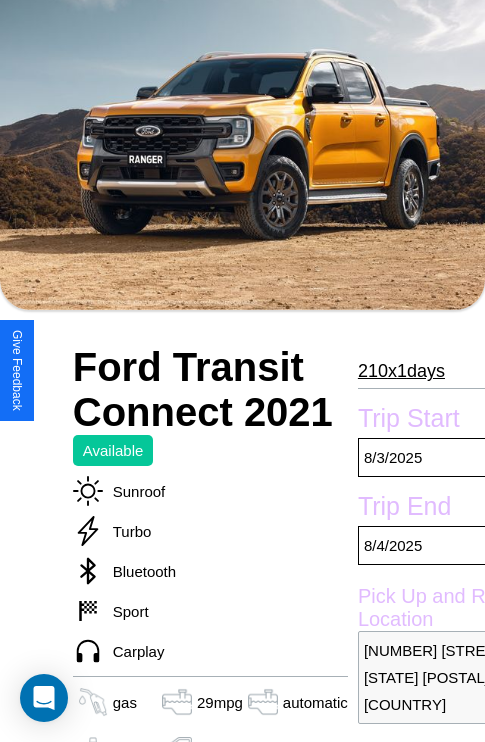 click on "210  x  1  days" at bounding box center [401, 371] 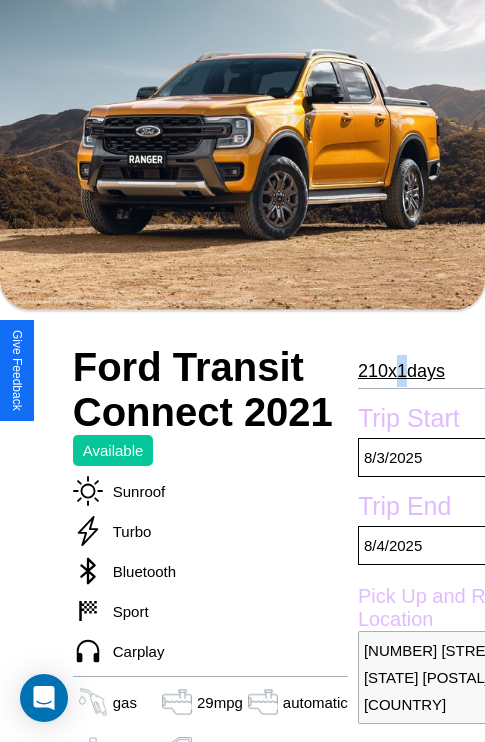 click on "210  x  1  days" at bounding box center [401, 371] 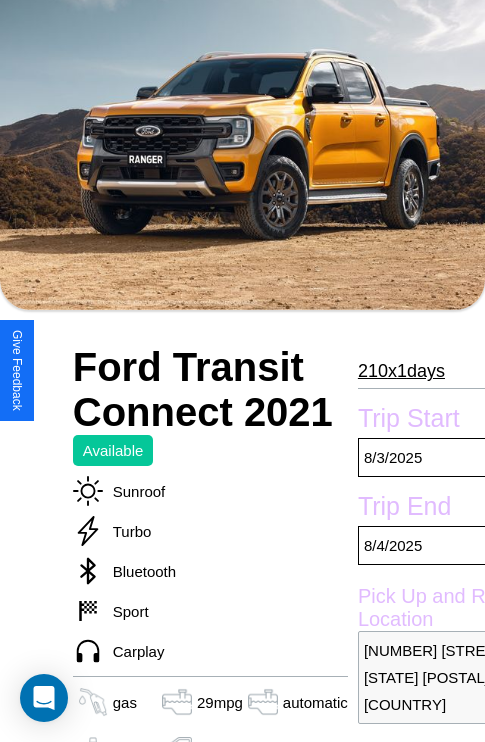 click on "210  x  1  days" at bounding box center (401, 371) 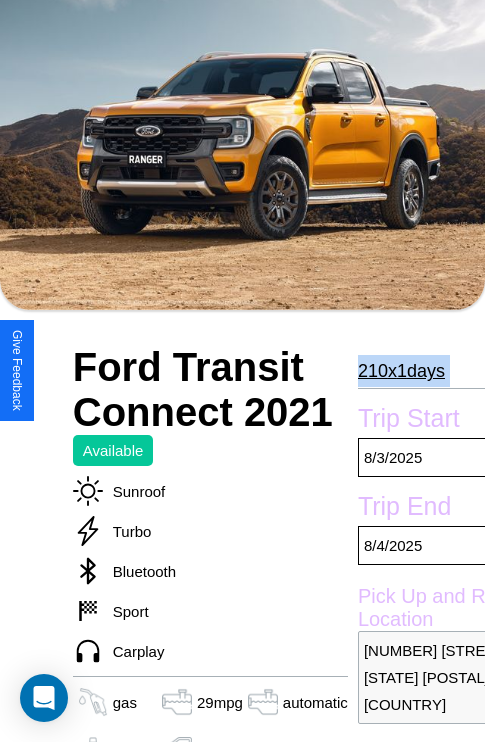 click on "210  x  1  days" at bounding box center [401, 371] 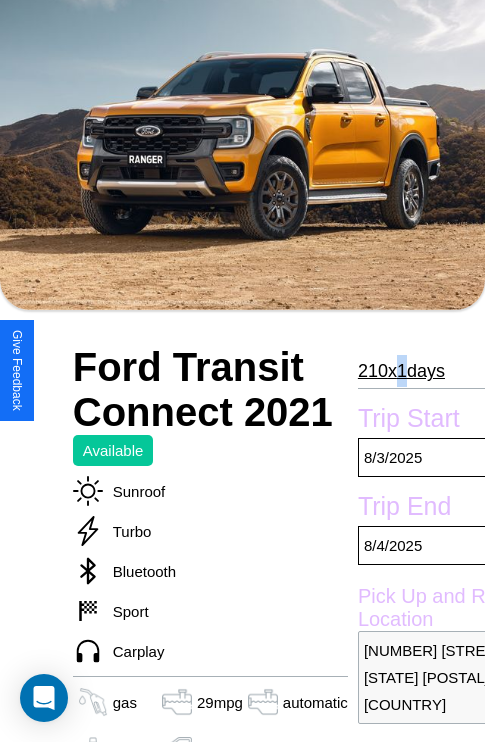 click on "210  x  1  days" at bounding box center (401, 371) 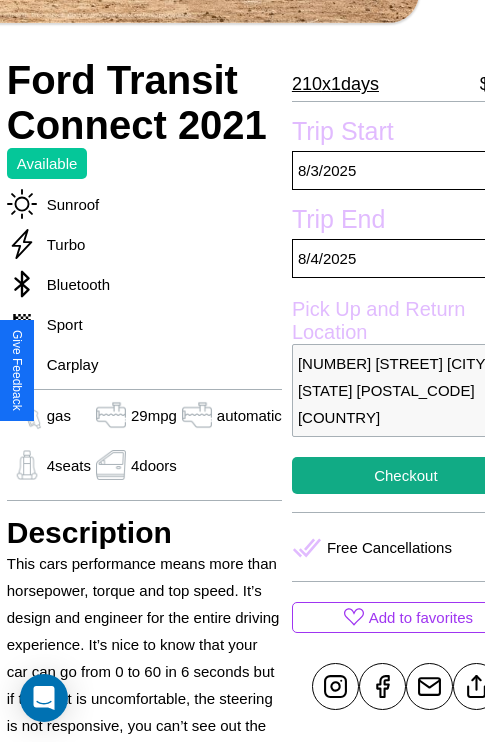 scroll, scrollTop: 497, scrollLeft: 84, axis: both 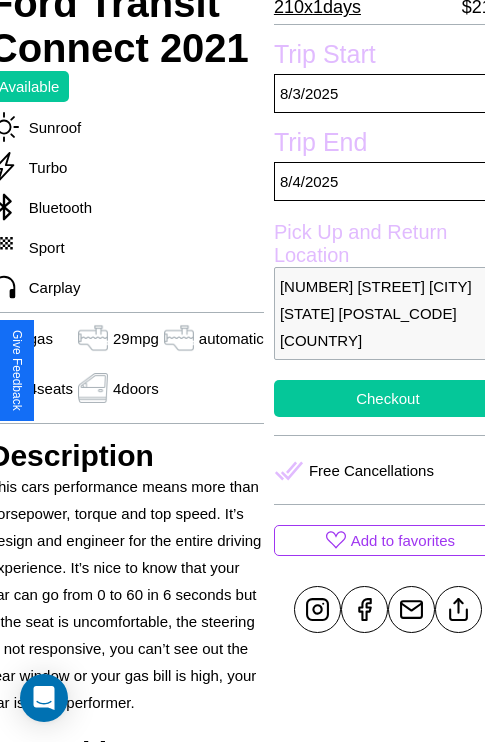 click on "Checkout" at bounding box center (388, 398) 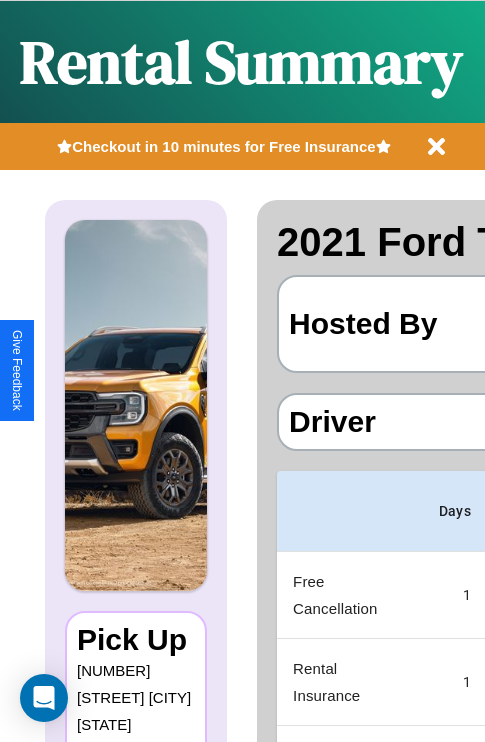 scroll, scrollTop: 0, scrollLeft: 378, axis: horizontal 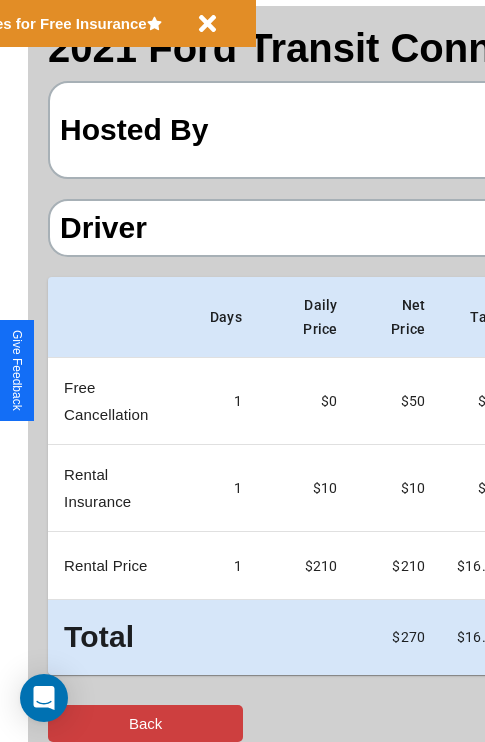 click on "Back" at bounding box center [145, 723] 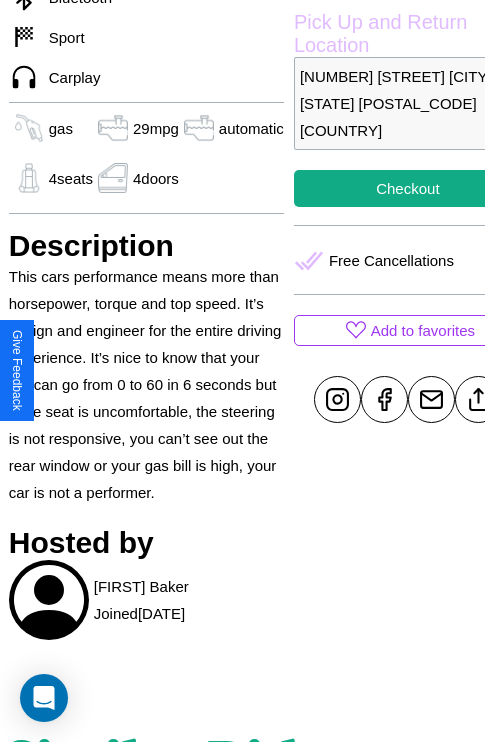 scroll, scrollTop: 708, scrollLeft: 64, axis: both 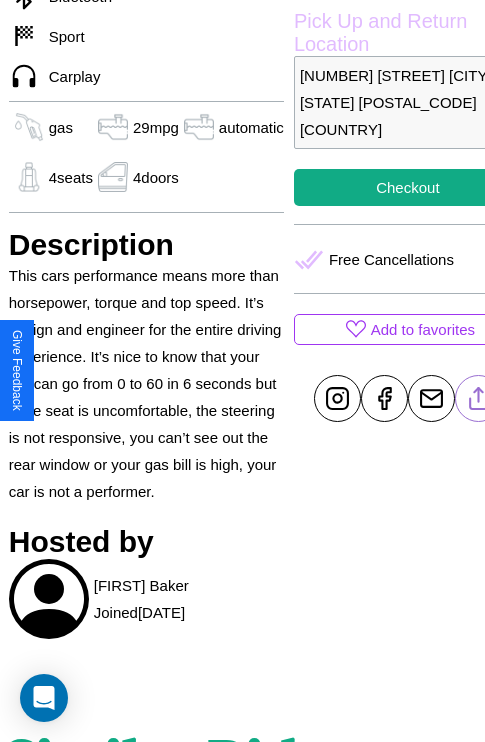 click 